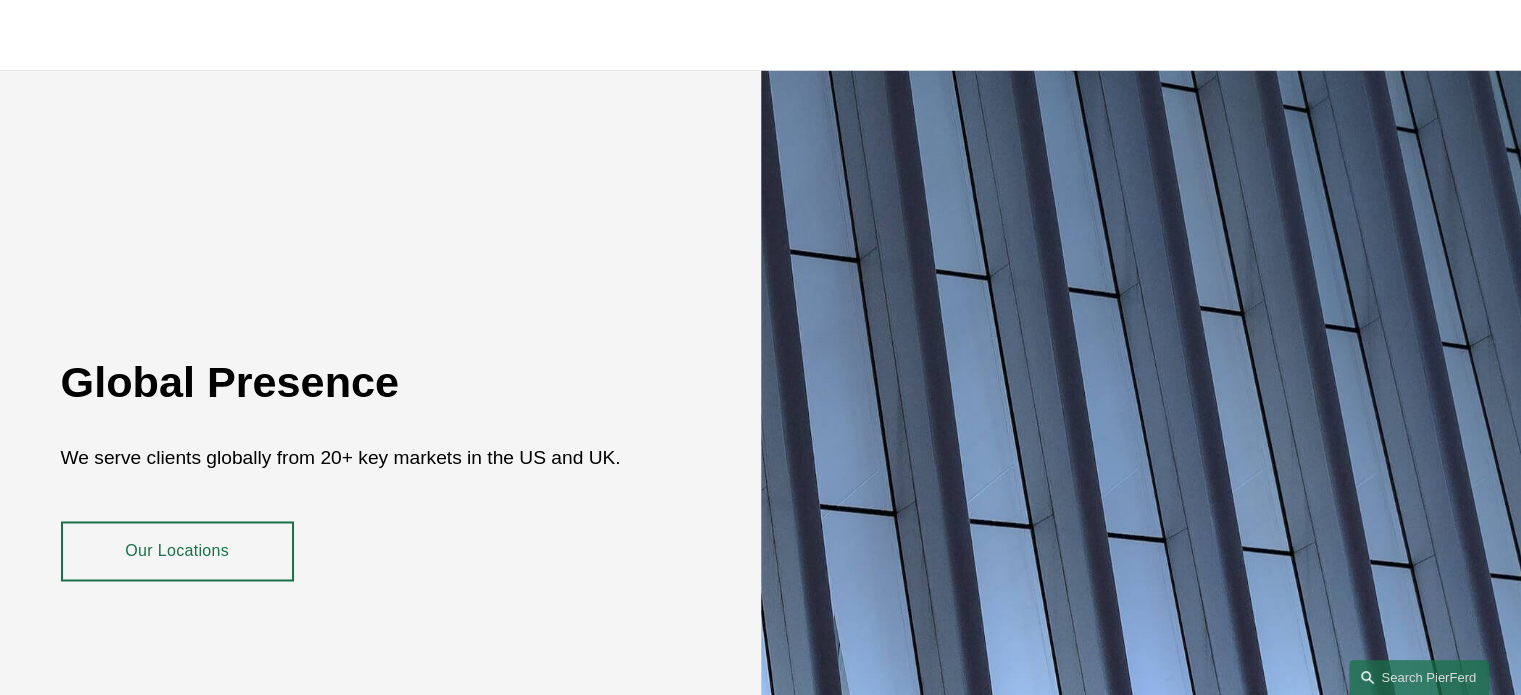 scroll, scrollTop: 3695, scrollLeft: 0, axis: vertical 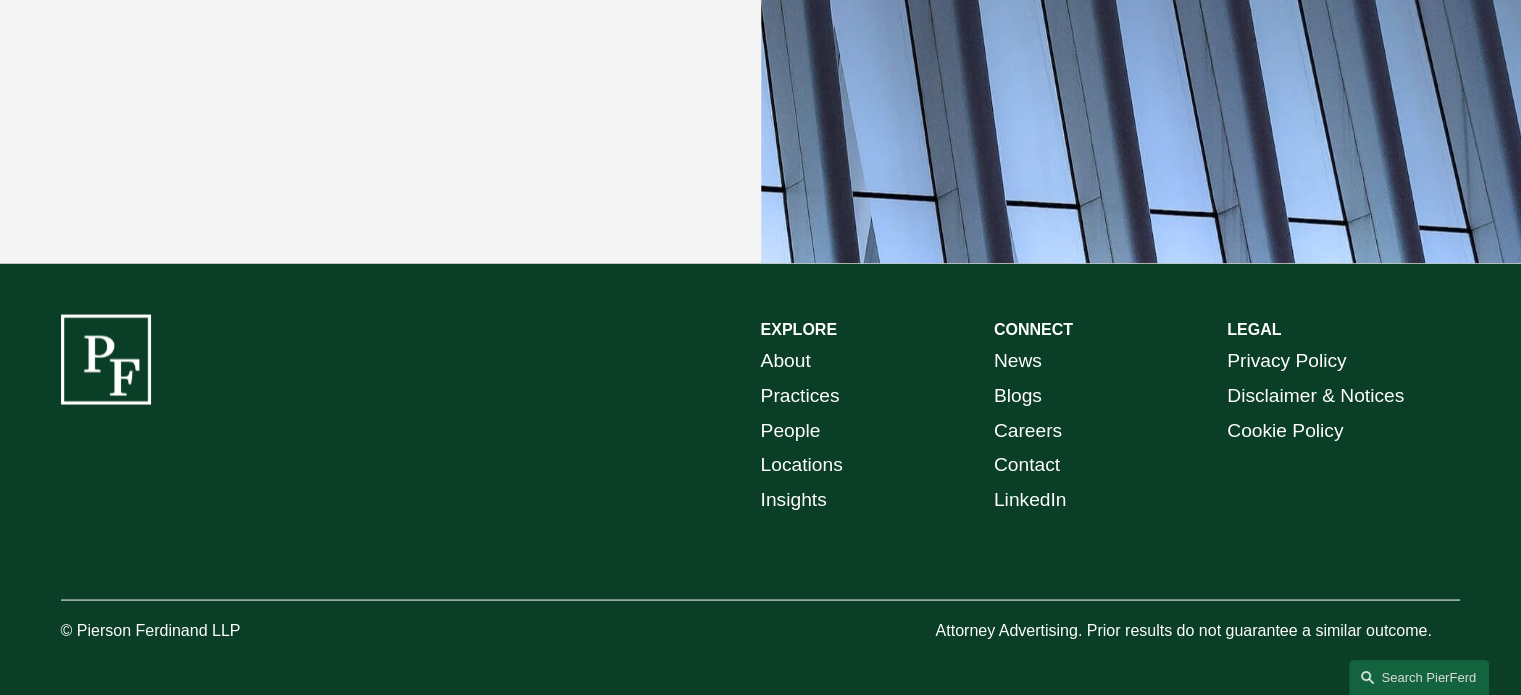 click on "About" at bounding box center [786, 360] 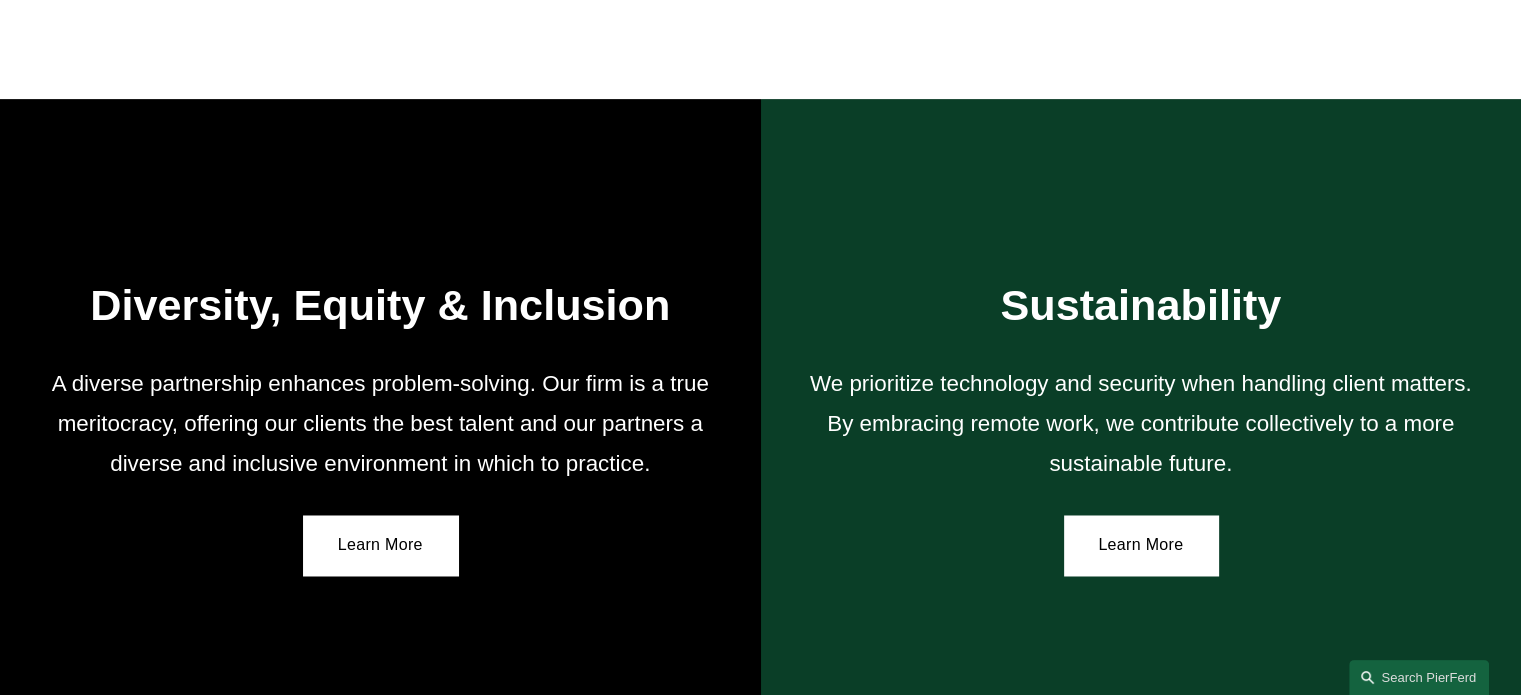 scroll, scrollTop: 3700, scrollLeft: 0, axis: vertical 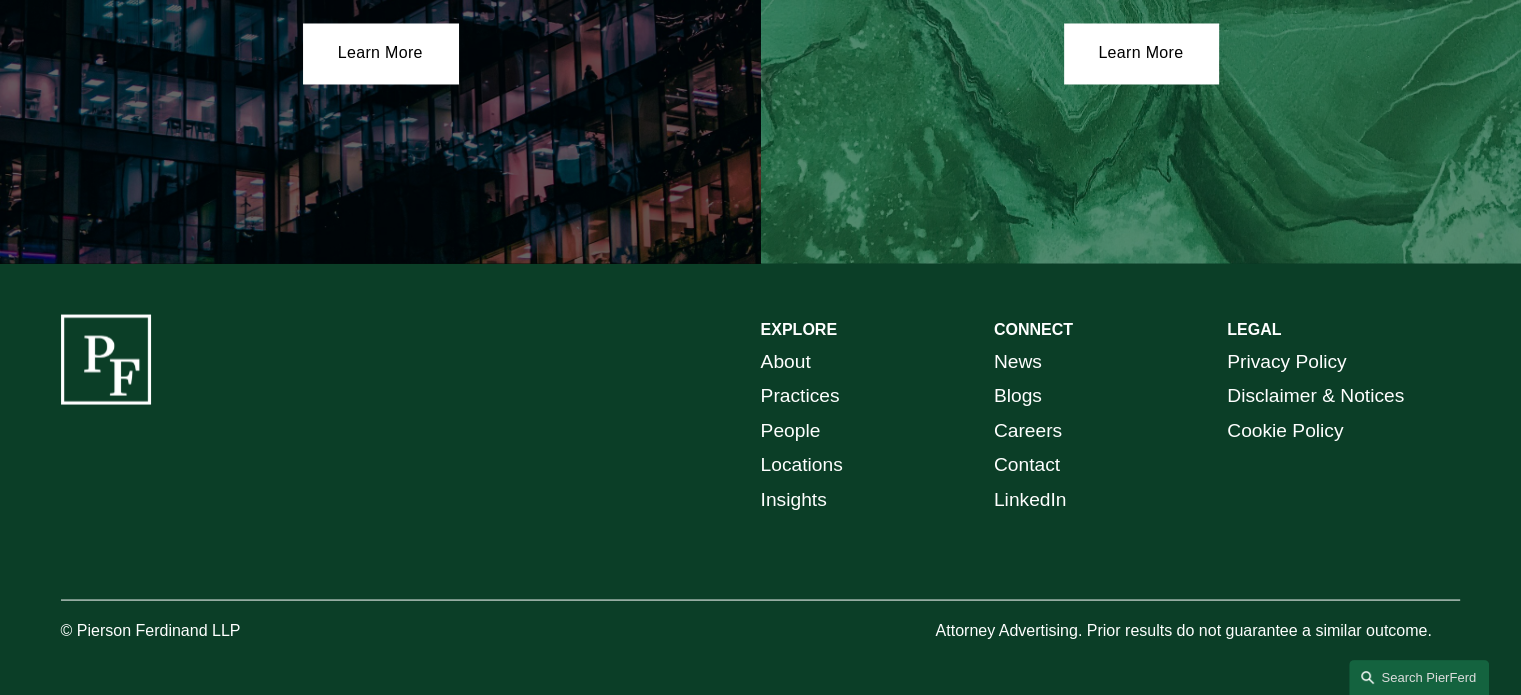 click on "LinkedIn" at bounding box center [1030, 499] 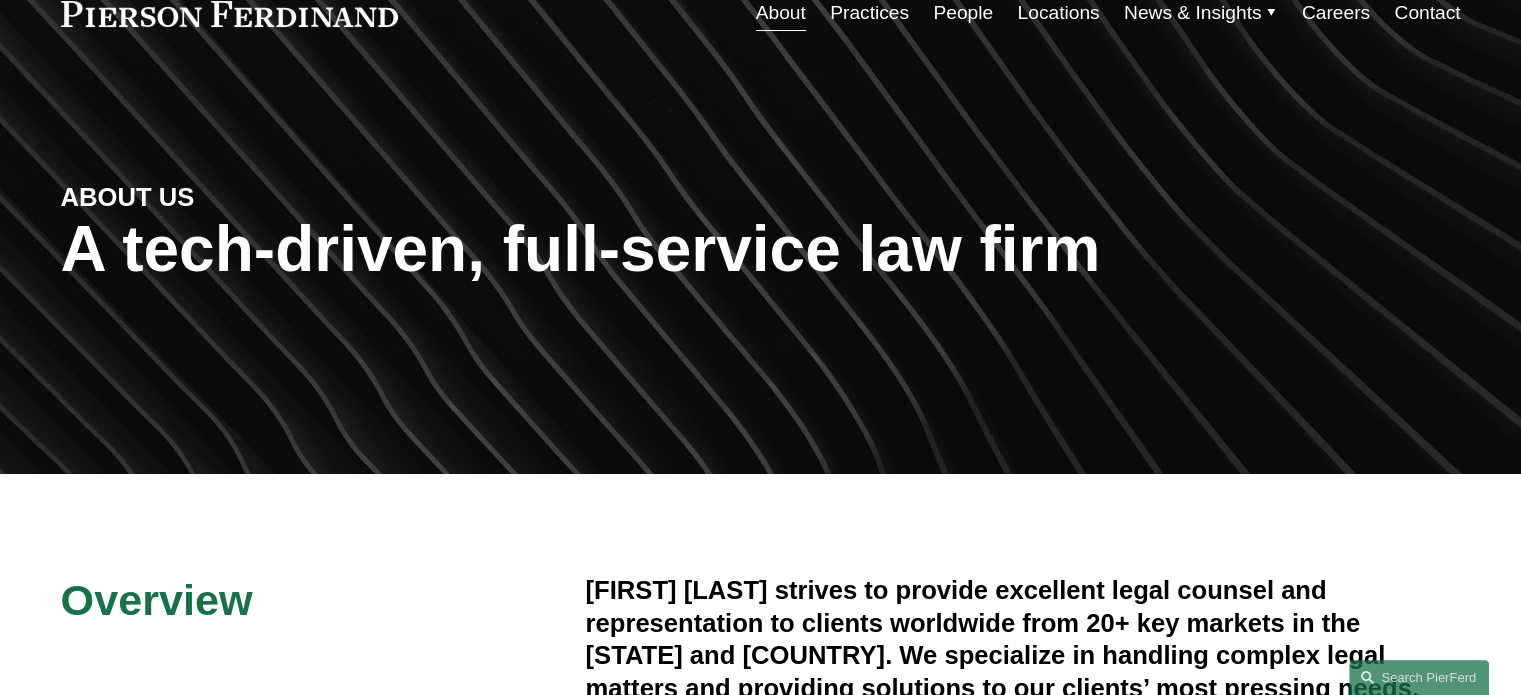 scroll, scrollTop: 0, scrollLeft: 0, axis: both 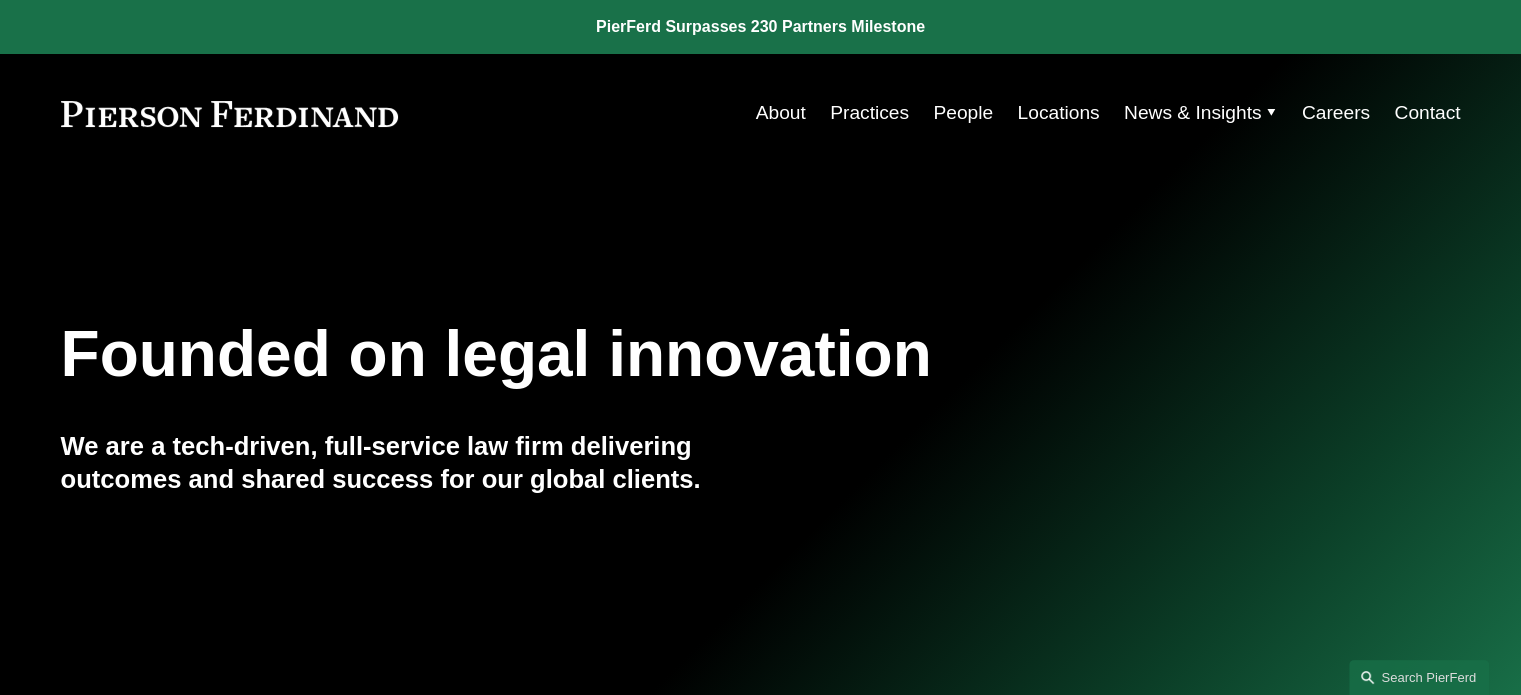 click on "People" at bounding box center (963, 113) 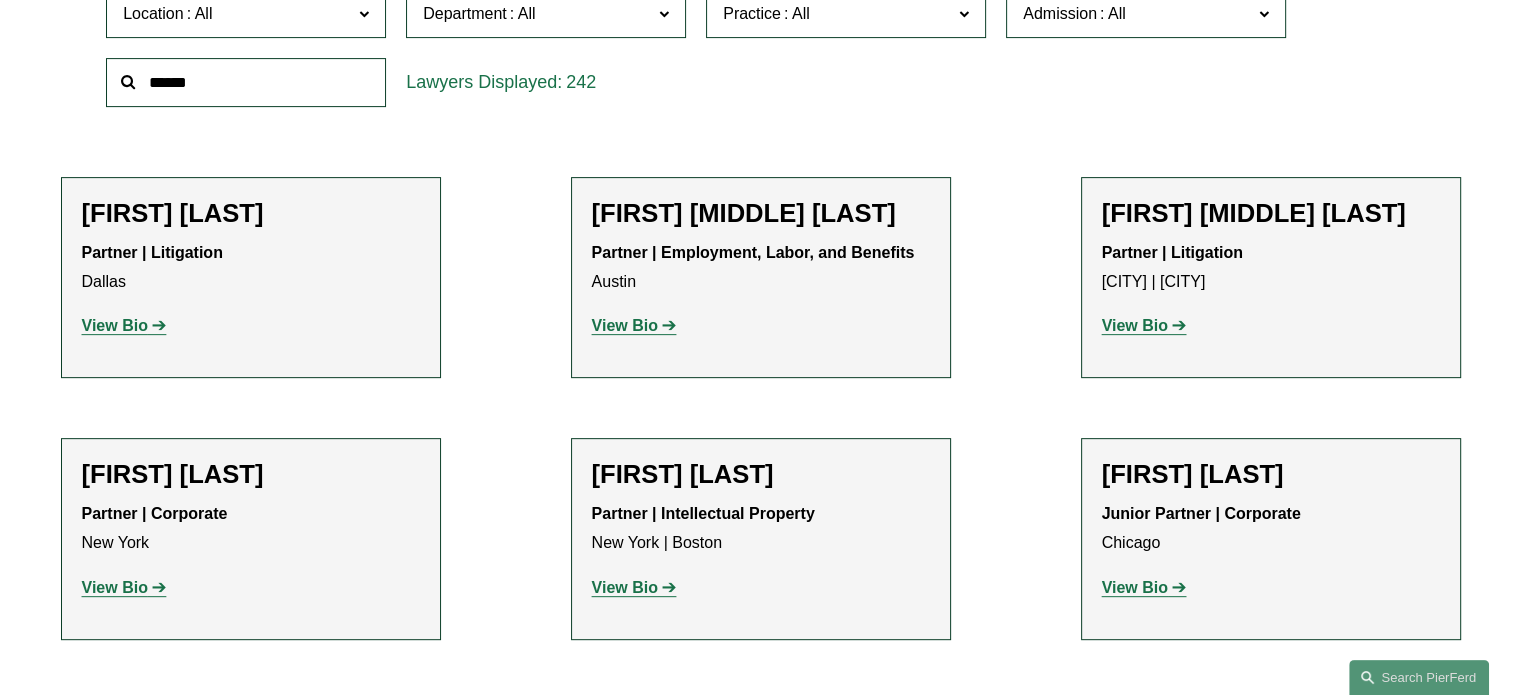 scroll, scrollTop: 600, scrollLeft: 0, axis: vertical 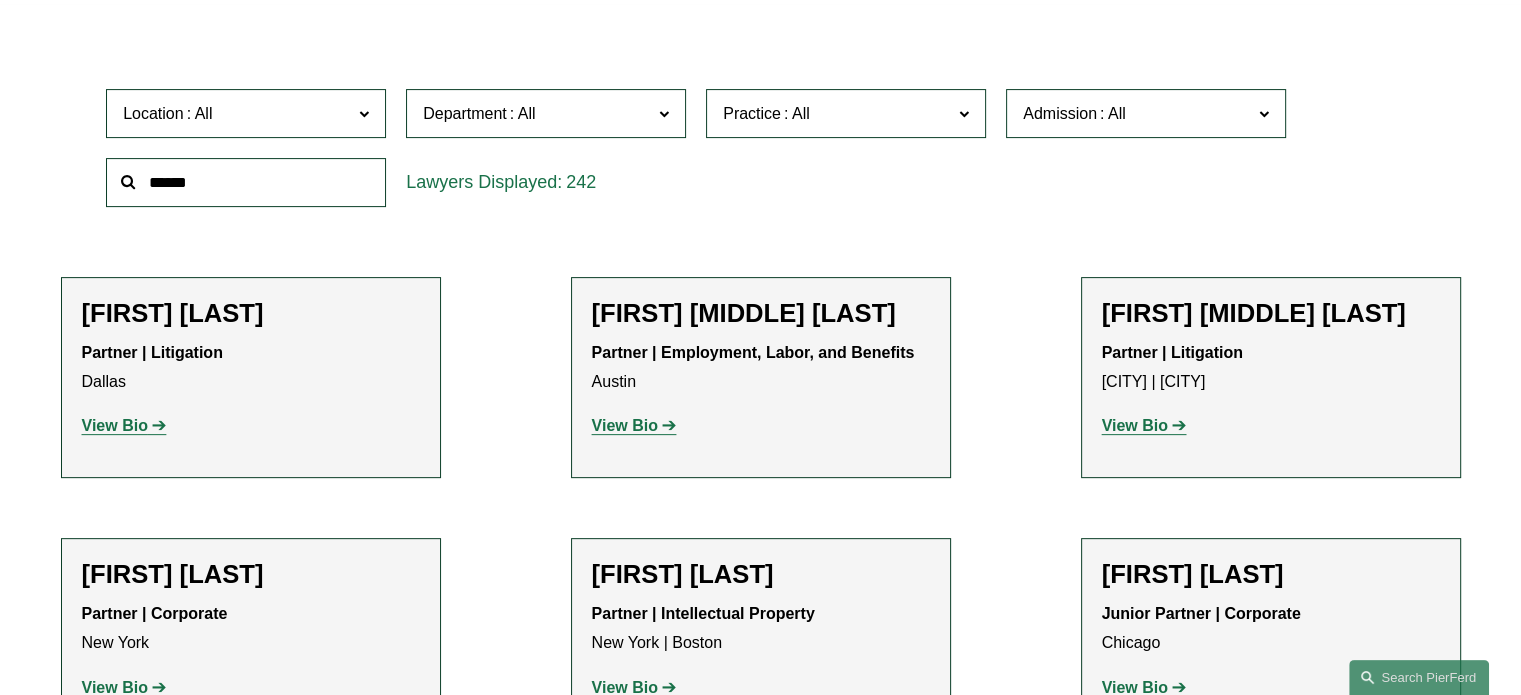 click on "Department" 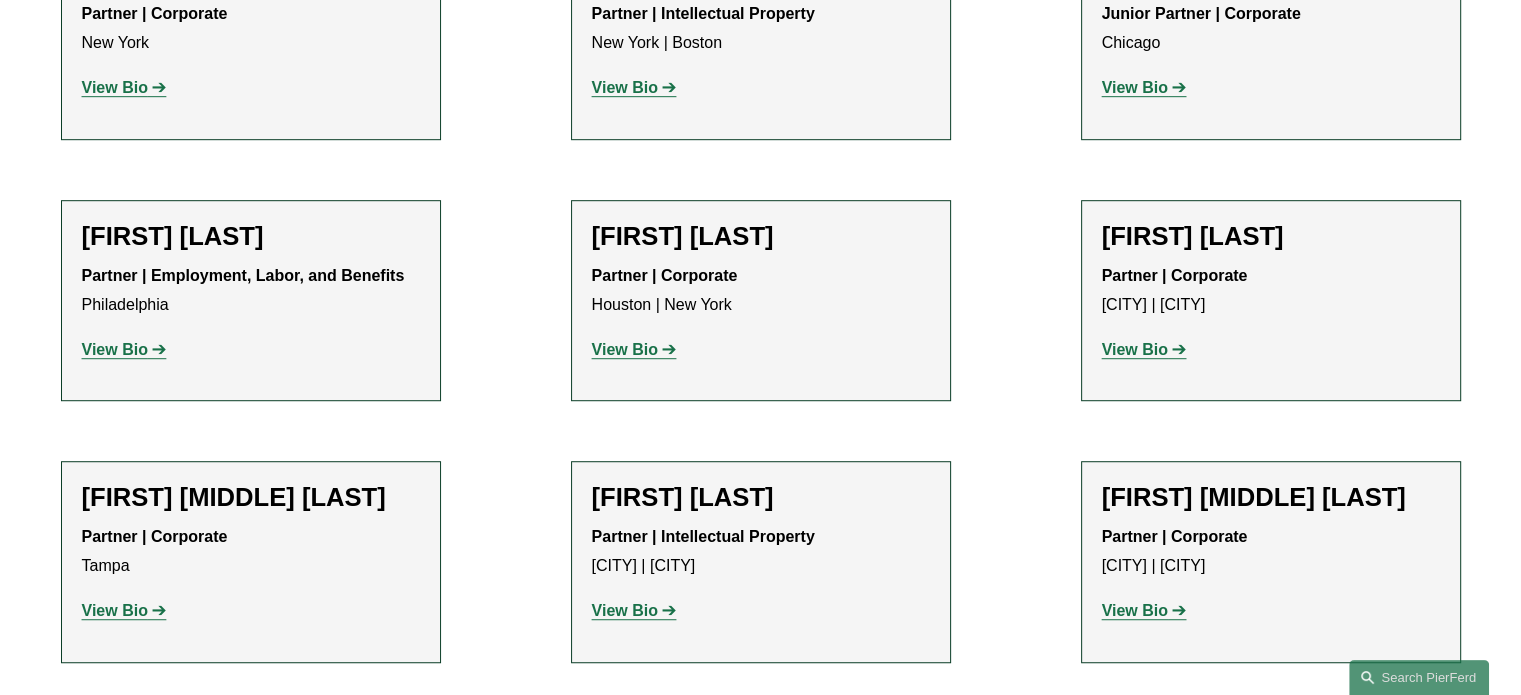 scroll, scrollTop: 600, scrollLeft: 0, axis: vertical 